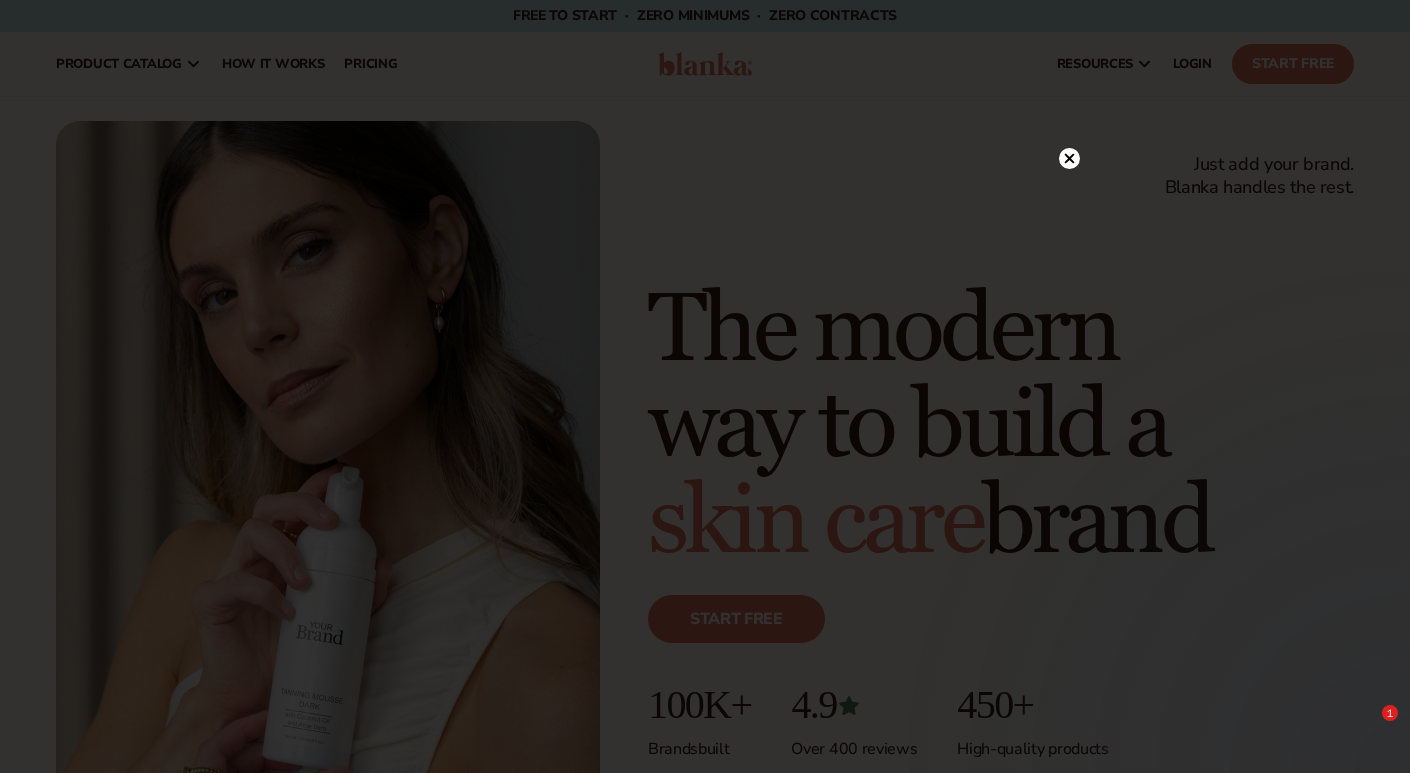 scroll, scrollTop: 0, scrollLeft: 0, axis: both 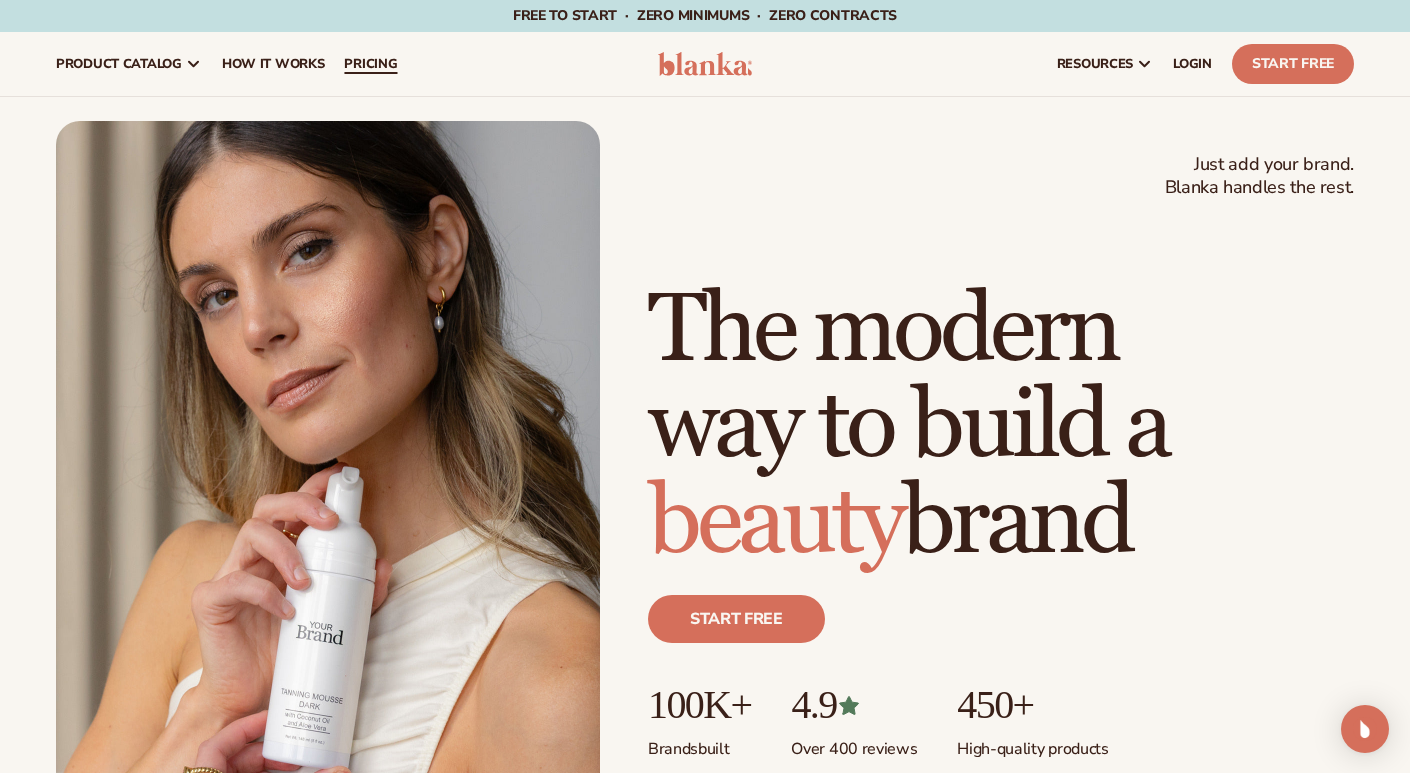 click on "pricing" at bounding box center (370, 64) 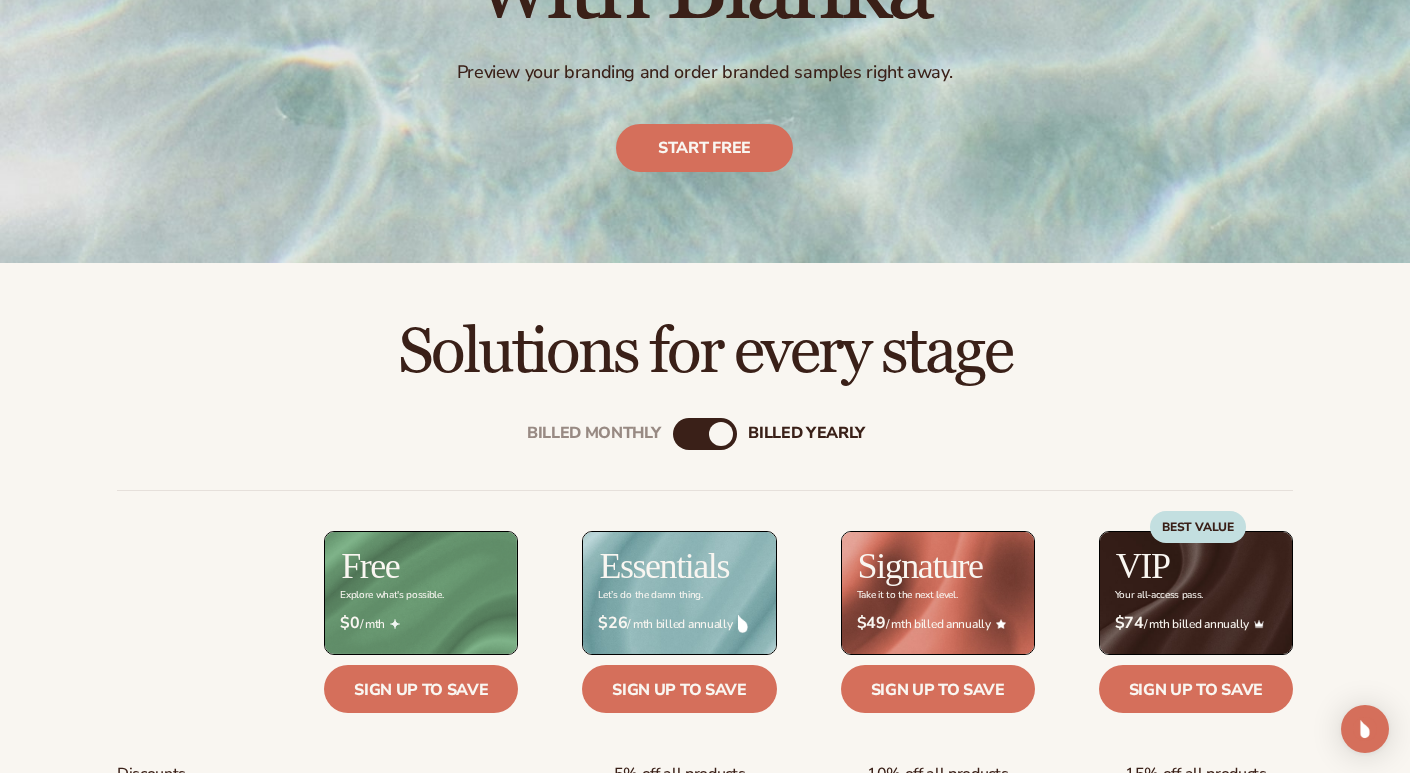 scroll, scrollTop: 445, scrollLeft: 0, axis: vertical 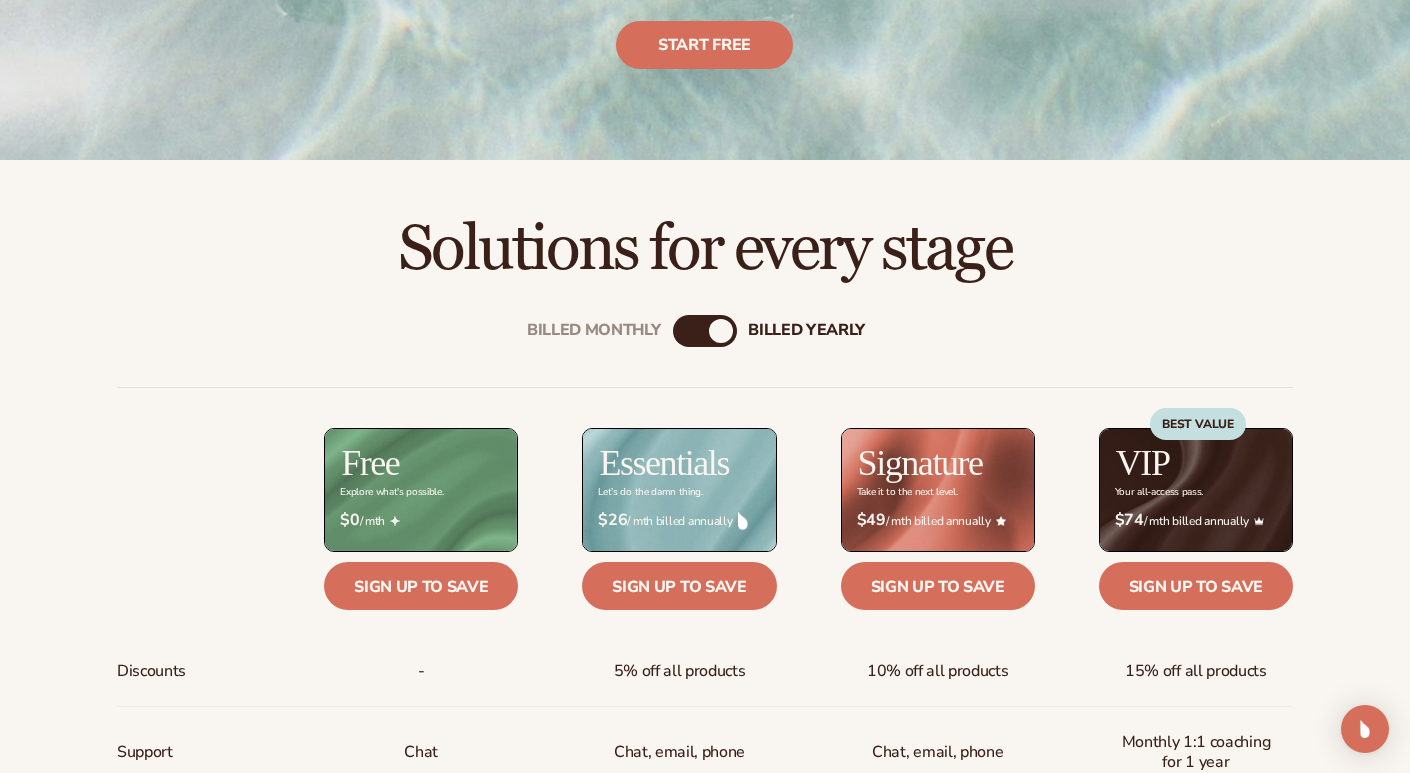 click on "Billed Monthly
billed Yearly" at bounding box center (705, 331) 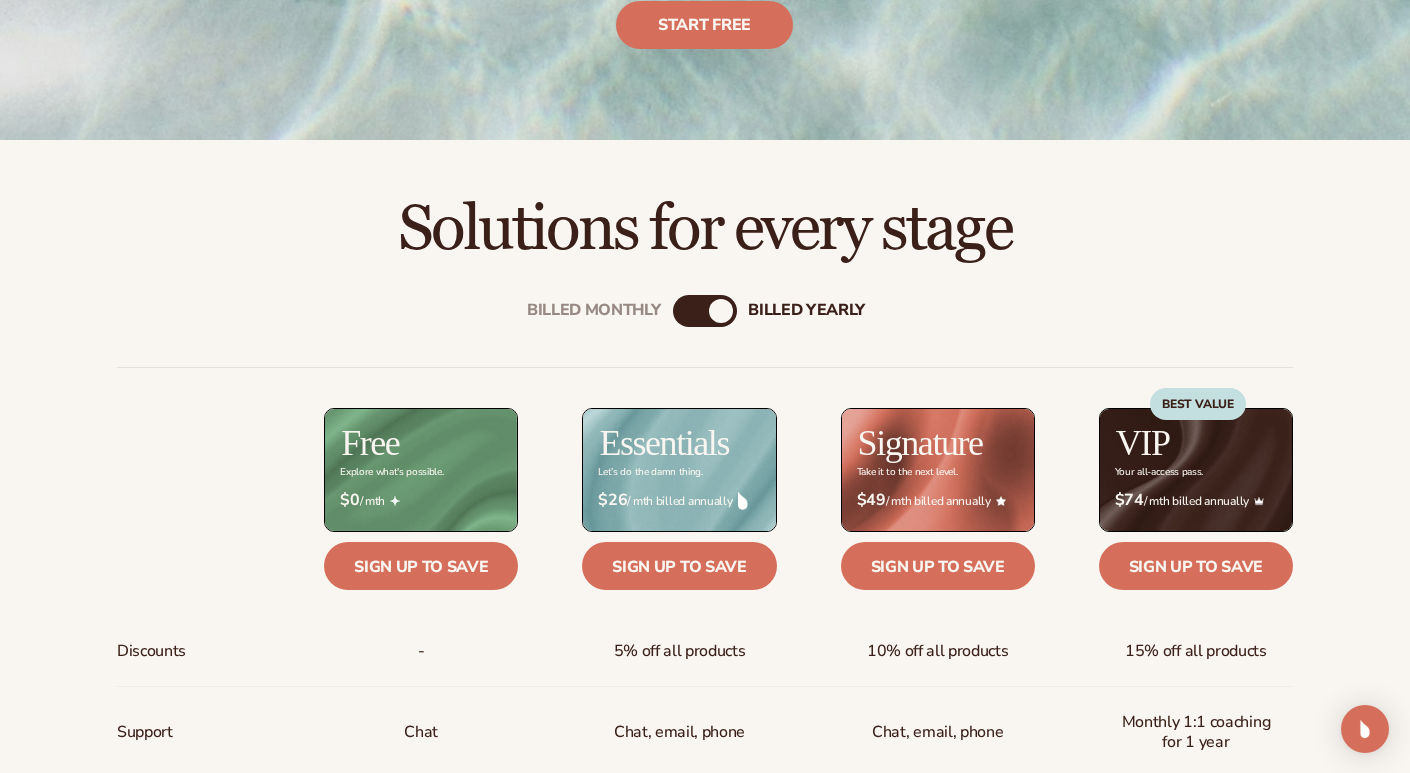scroll, scrollTop: 472, scrollLeft: 0, axis: vertical 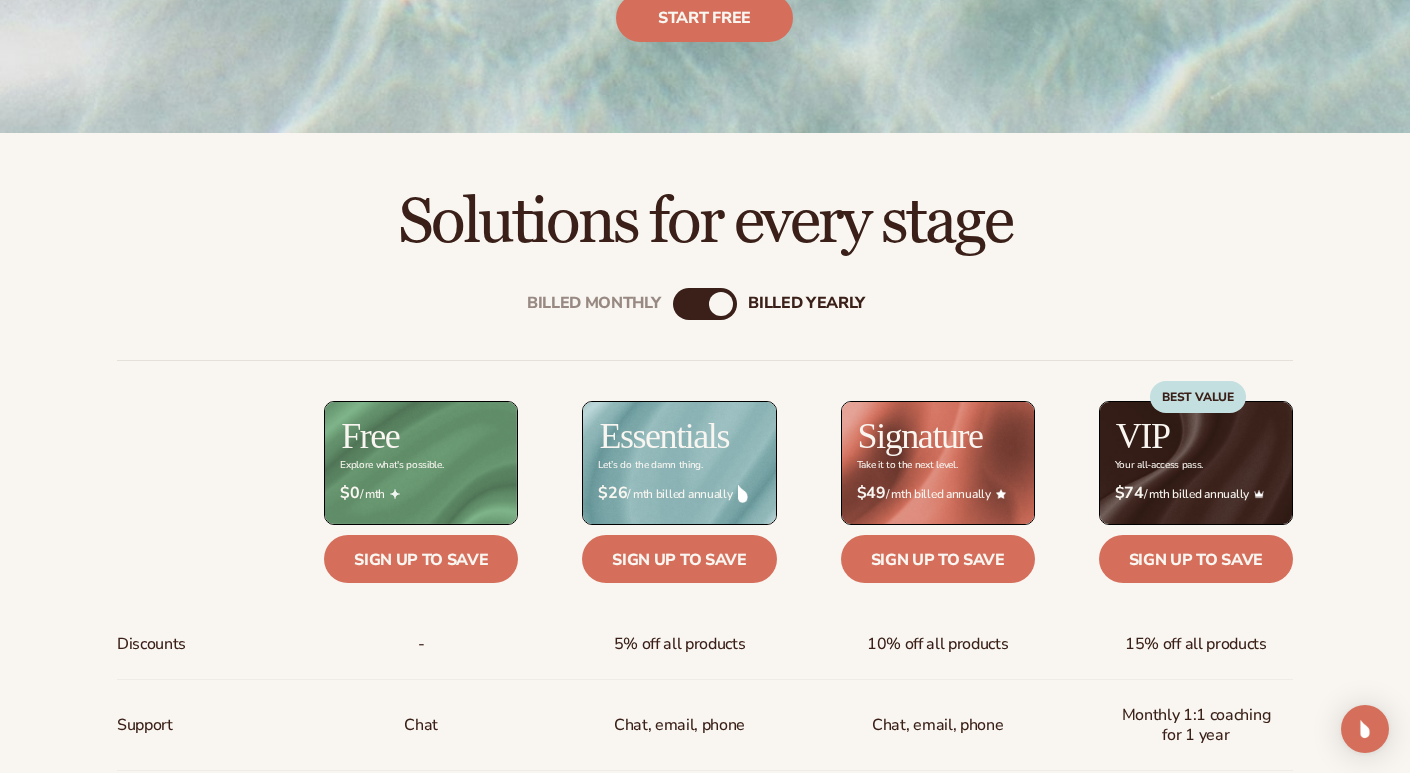 click on "billed Yearly" at bounding box center [721, 304] 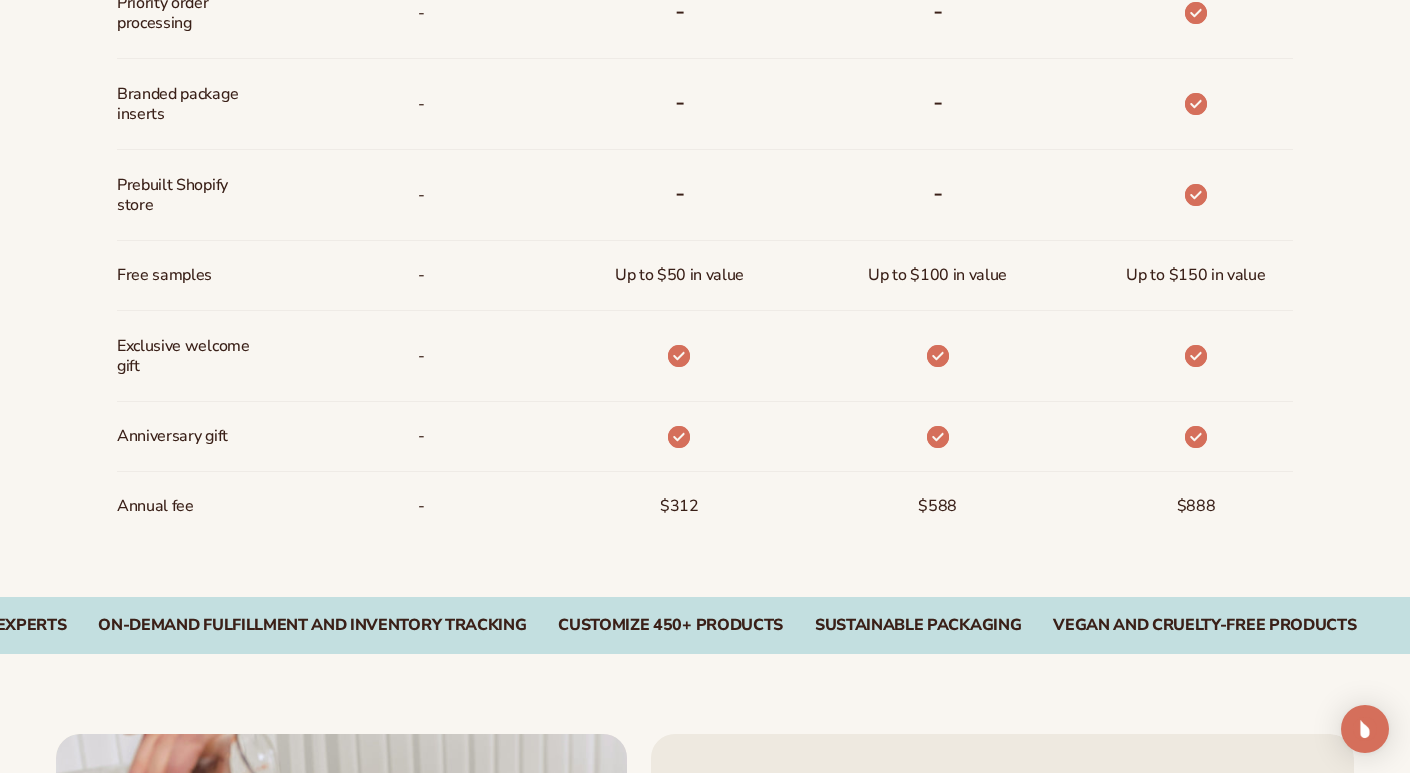 scroll, scrollTop: 1513, scrollLeft: 0, axis: vertical 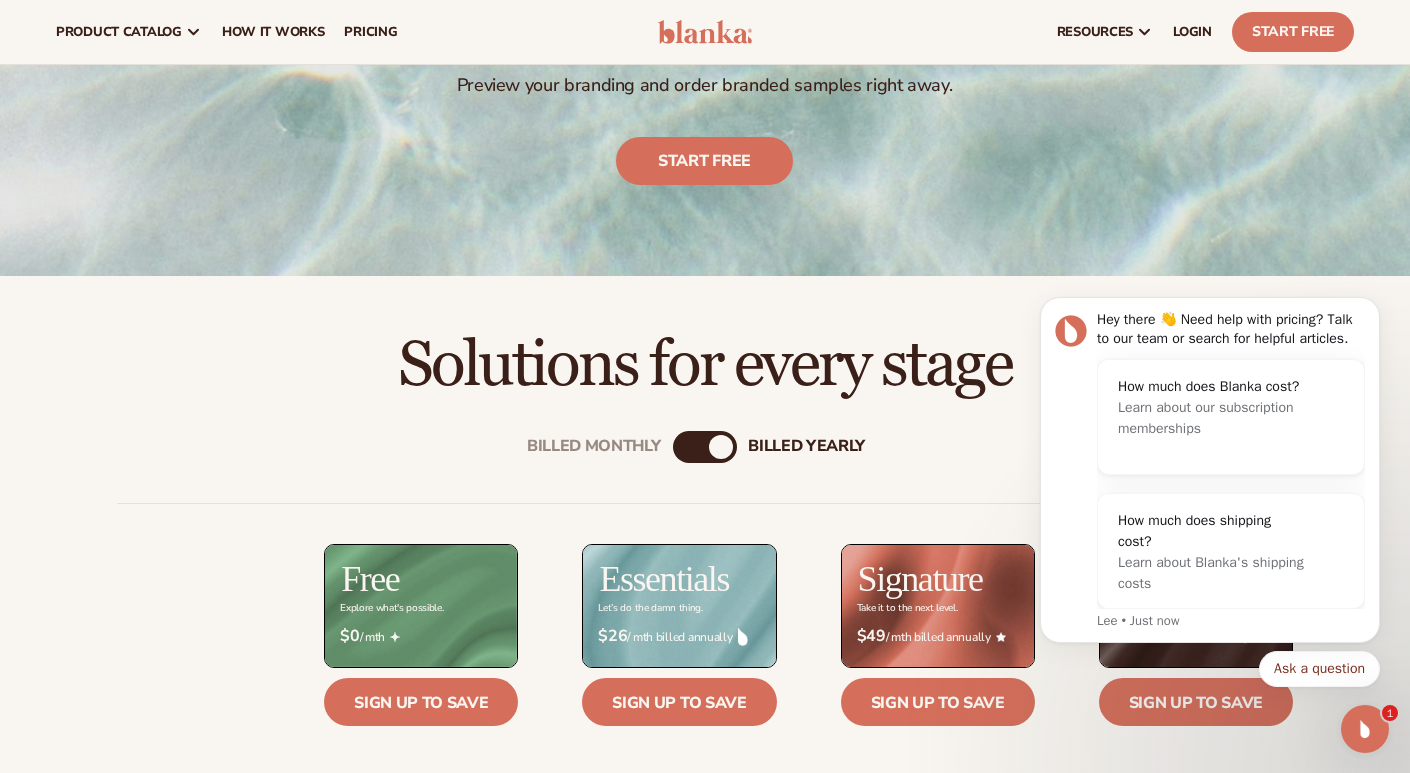 click on "Billed Monthly
billed Yearly" at bounding box center (705, 447) 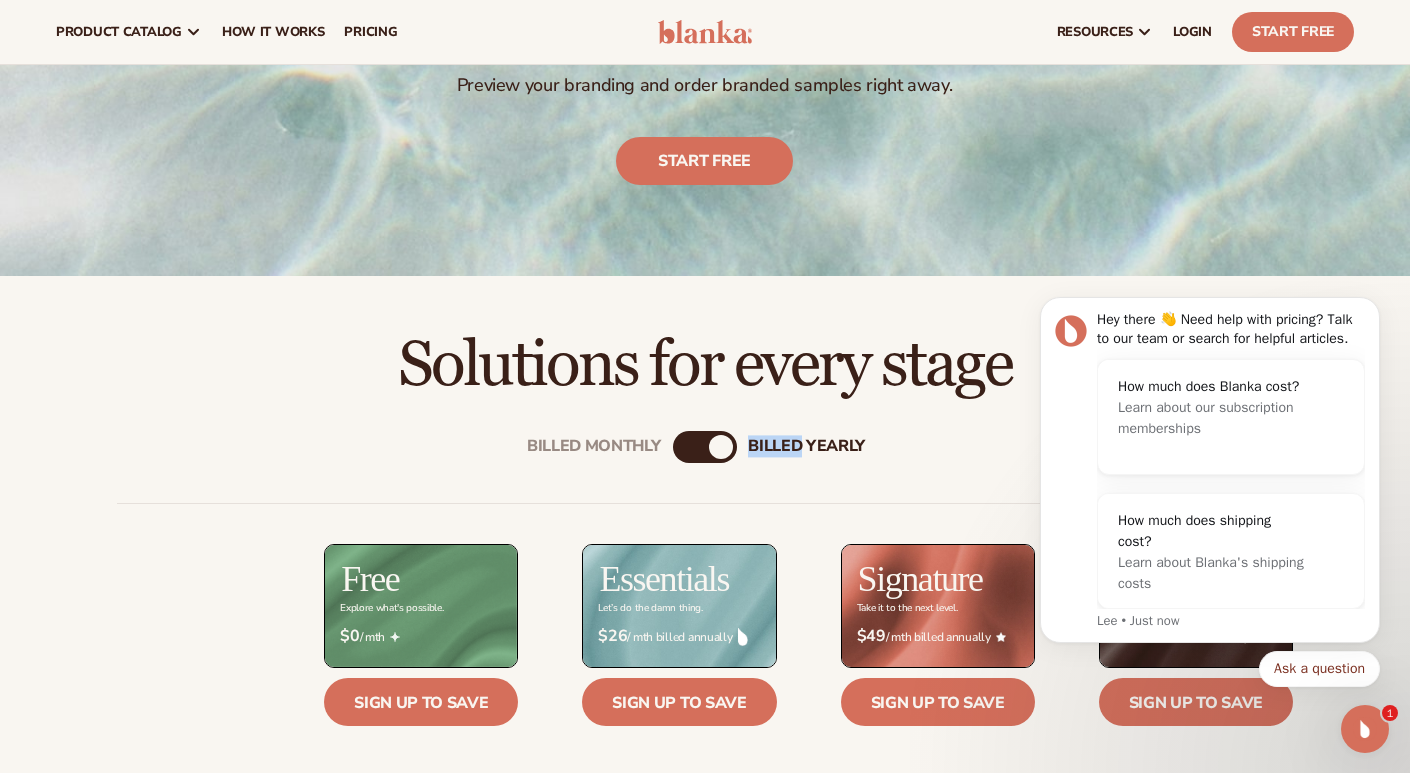 click on "billed Yearly" at bounding box center [721, 447] 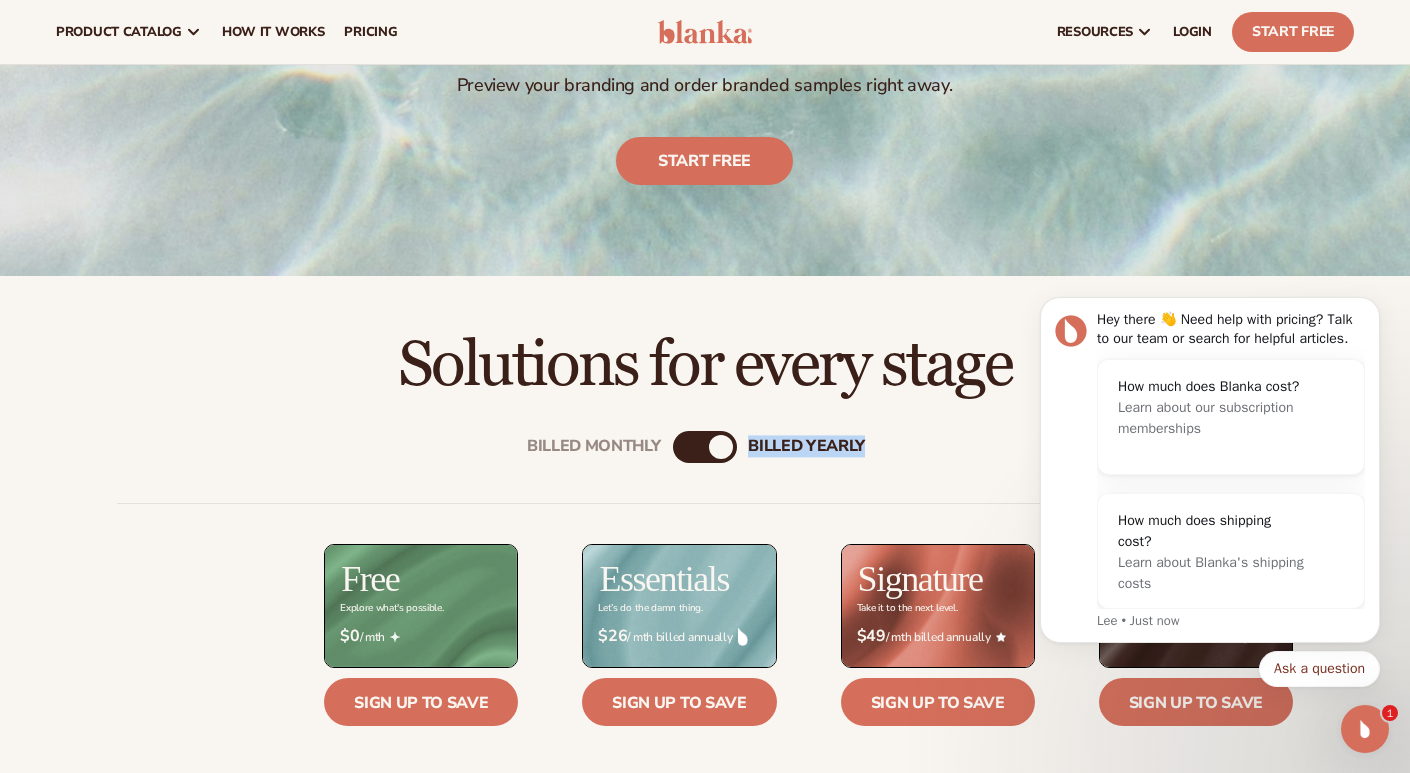 click on "billed Yearly" at bounding box center (721, 447) 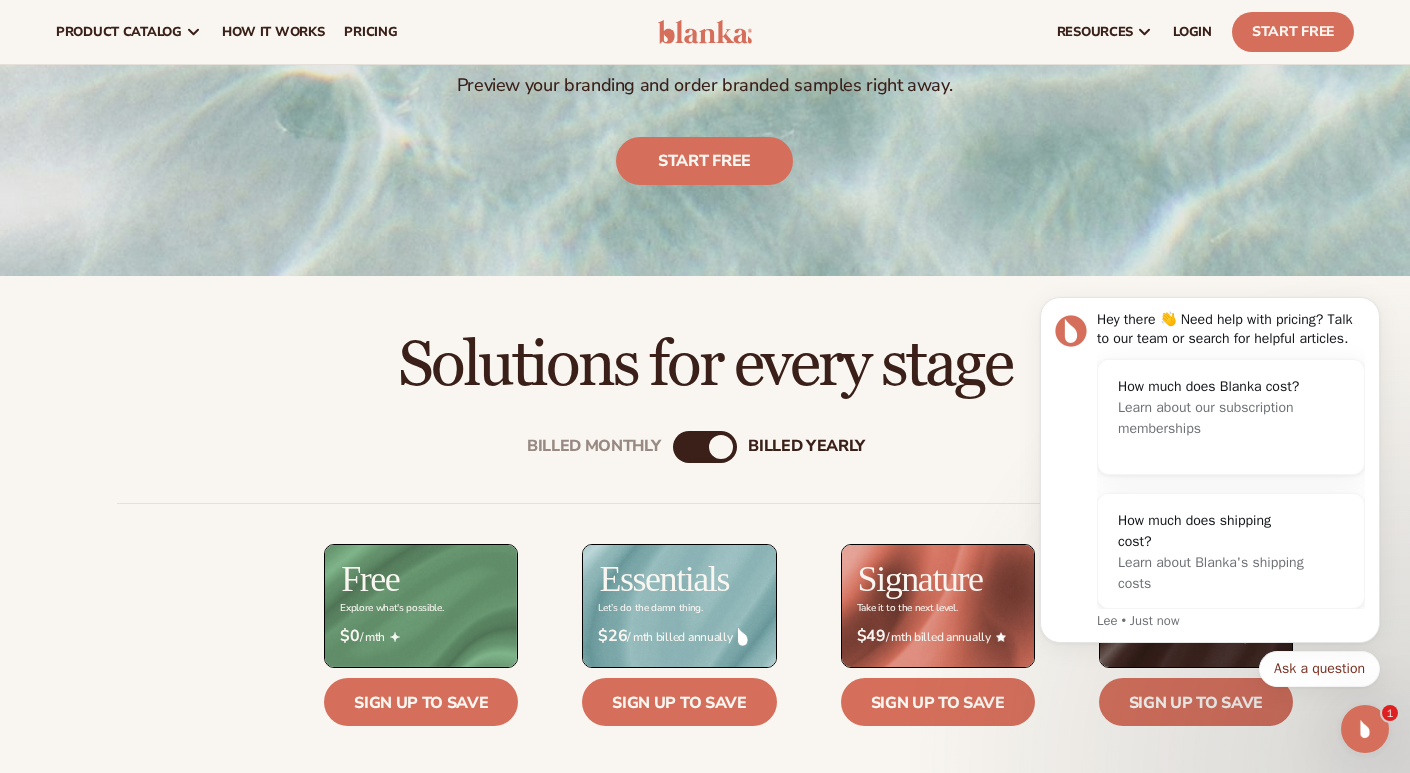 click on "Billed Monthly" at bounding box center (685, 447) 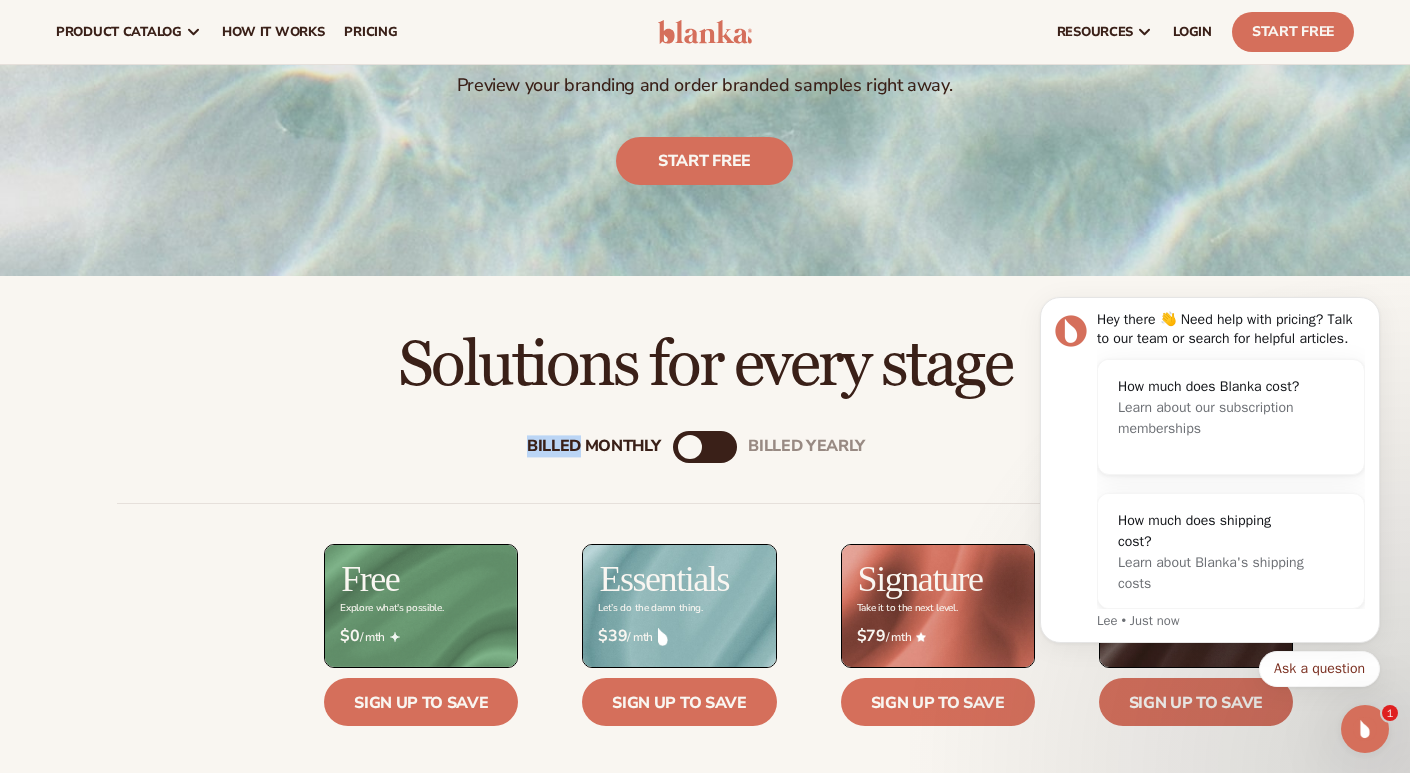 click on "Billed Monthly
billed Yearly" at bounding box center [705, 447] 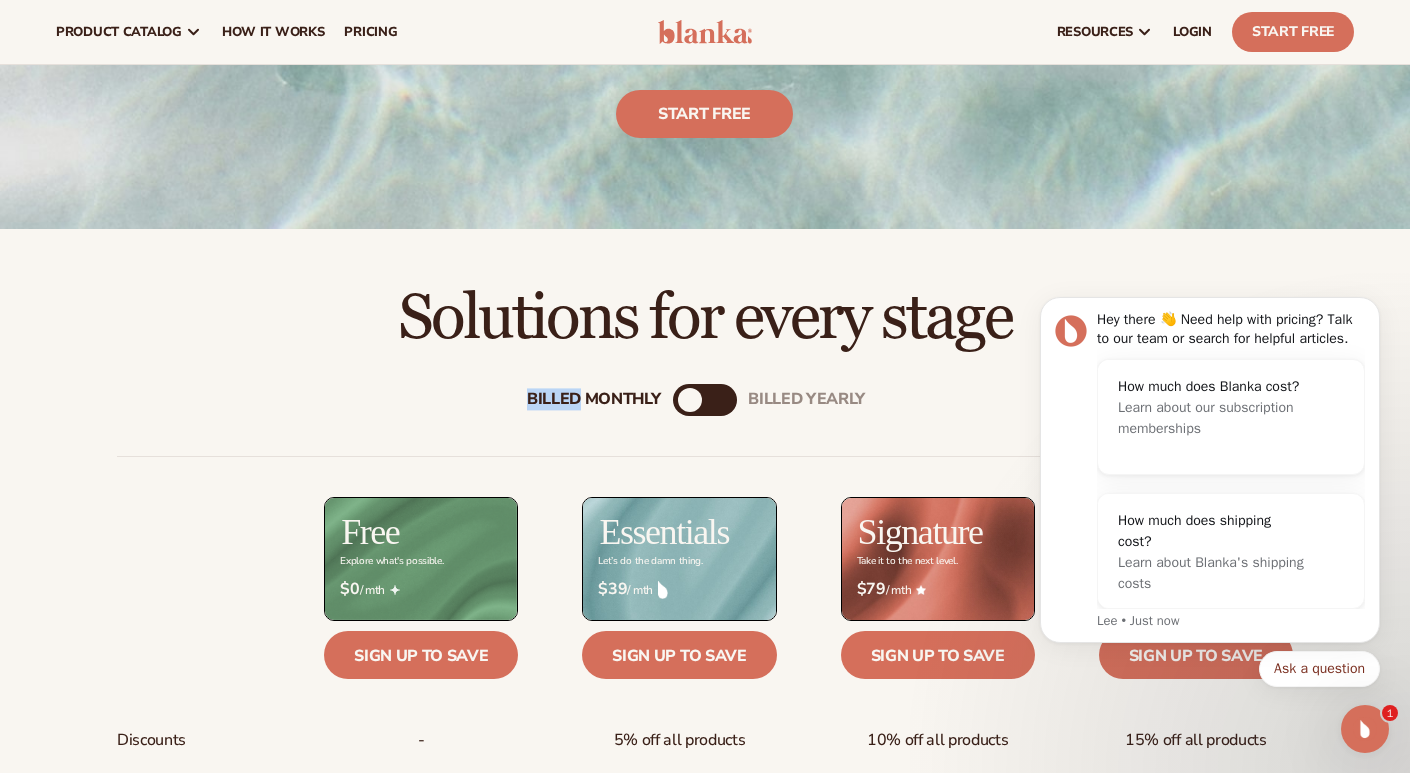 scroll, scrollTop: 0, scrollLeft: 0, axis: both 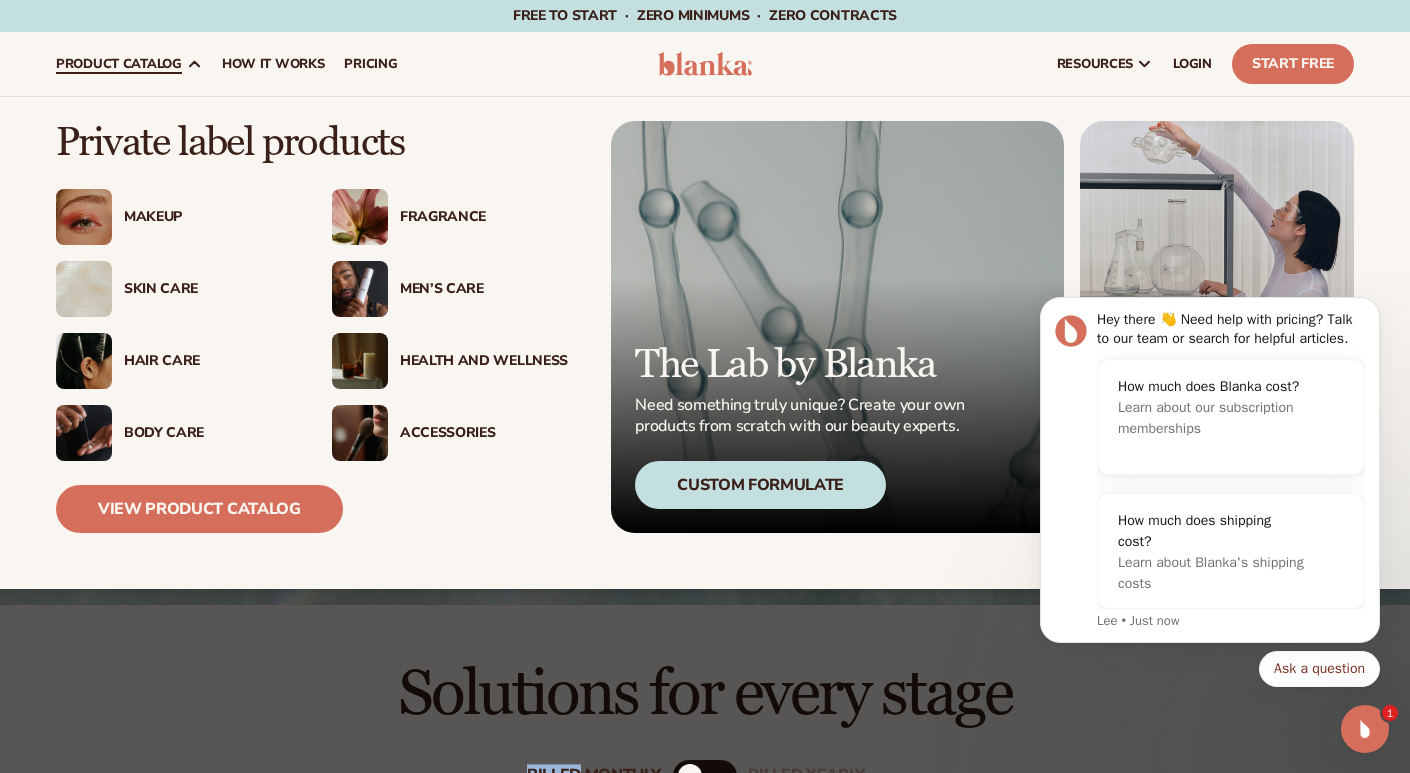 click on "Health And Wellness" at bounding box center (484, 361) 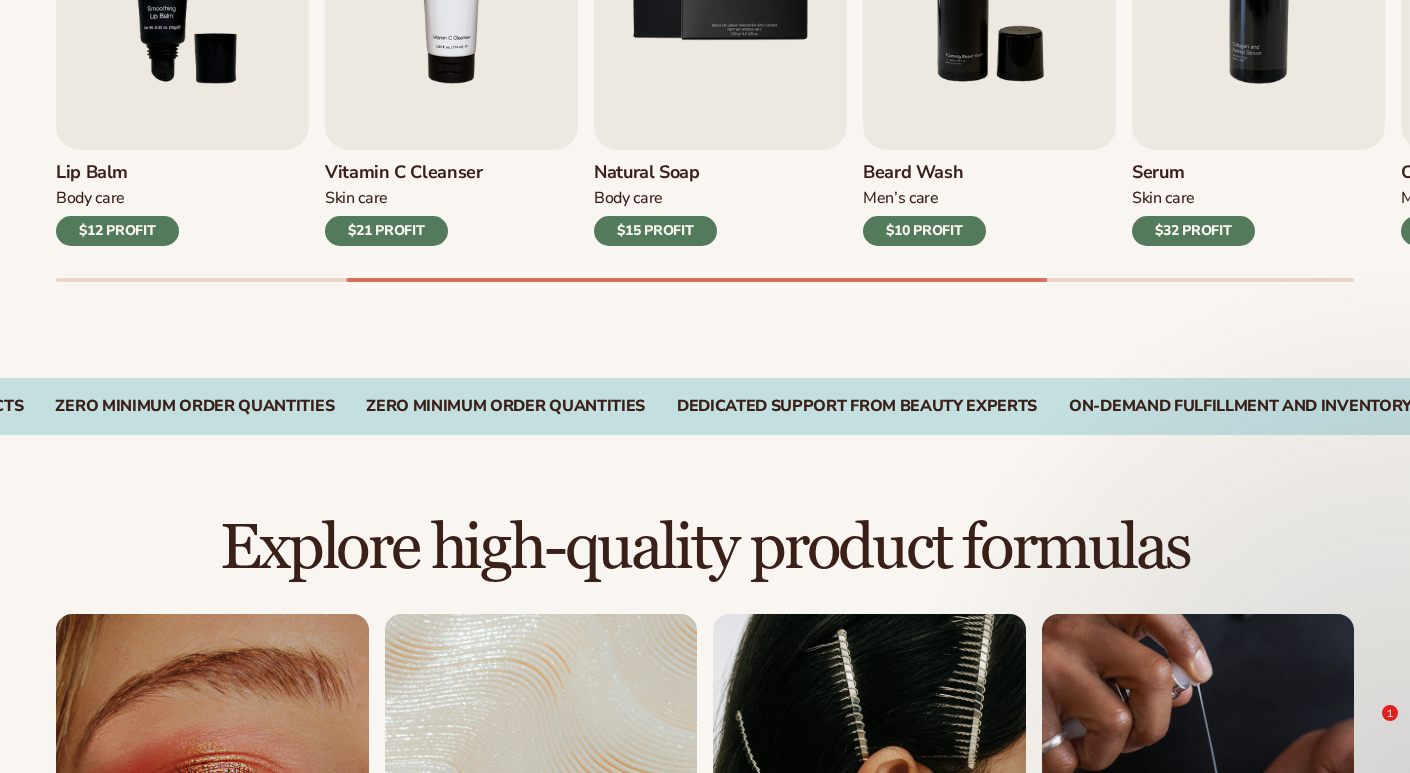 scroll, scrollTop: 1087, scrollLeft: 0, axis: vertical 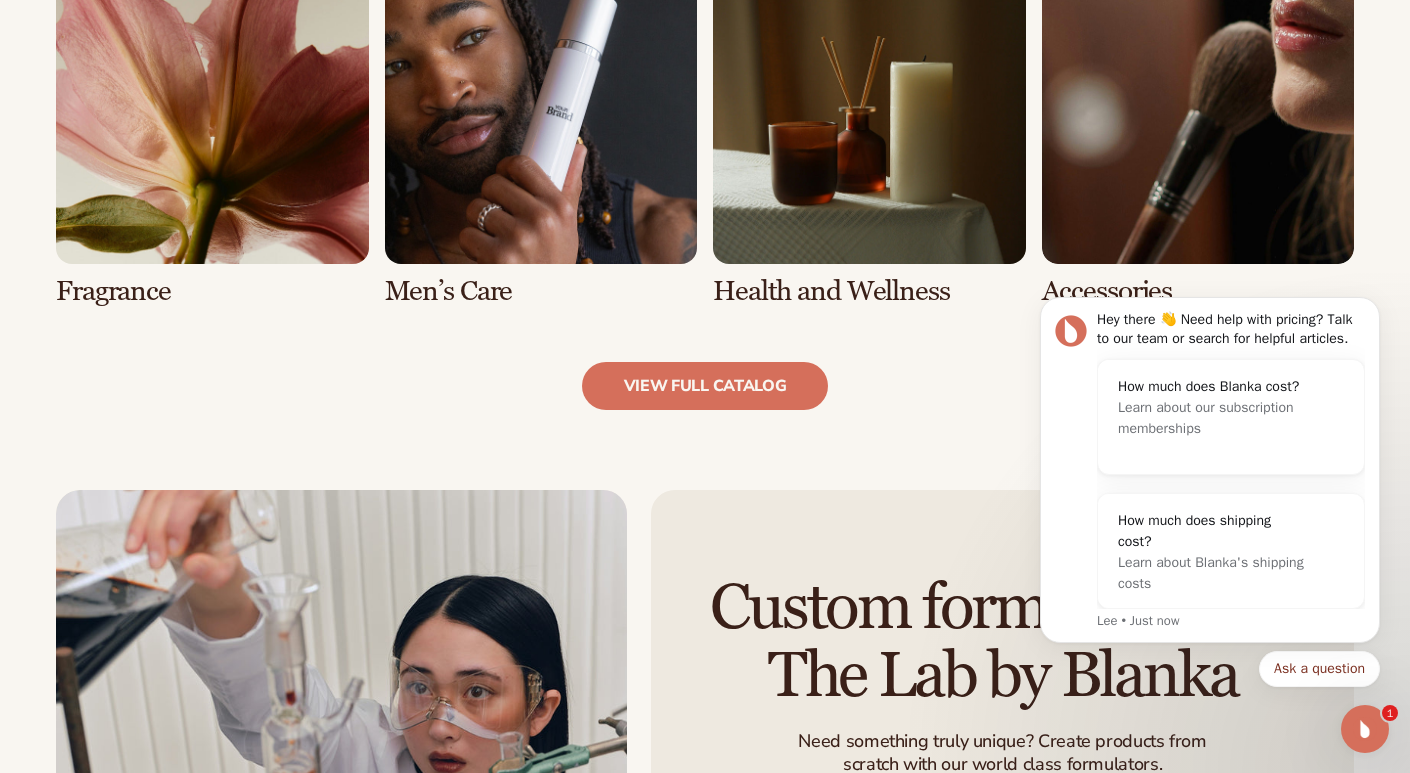 click at bounding box center [869, 128] 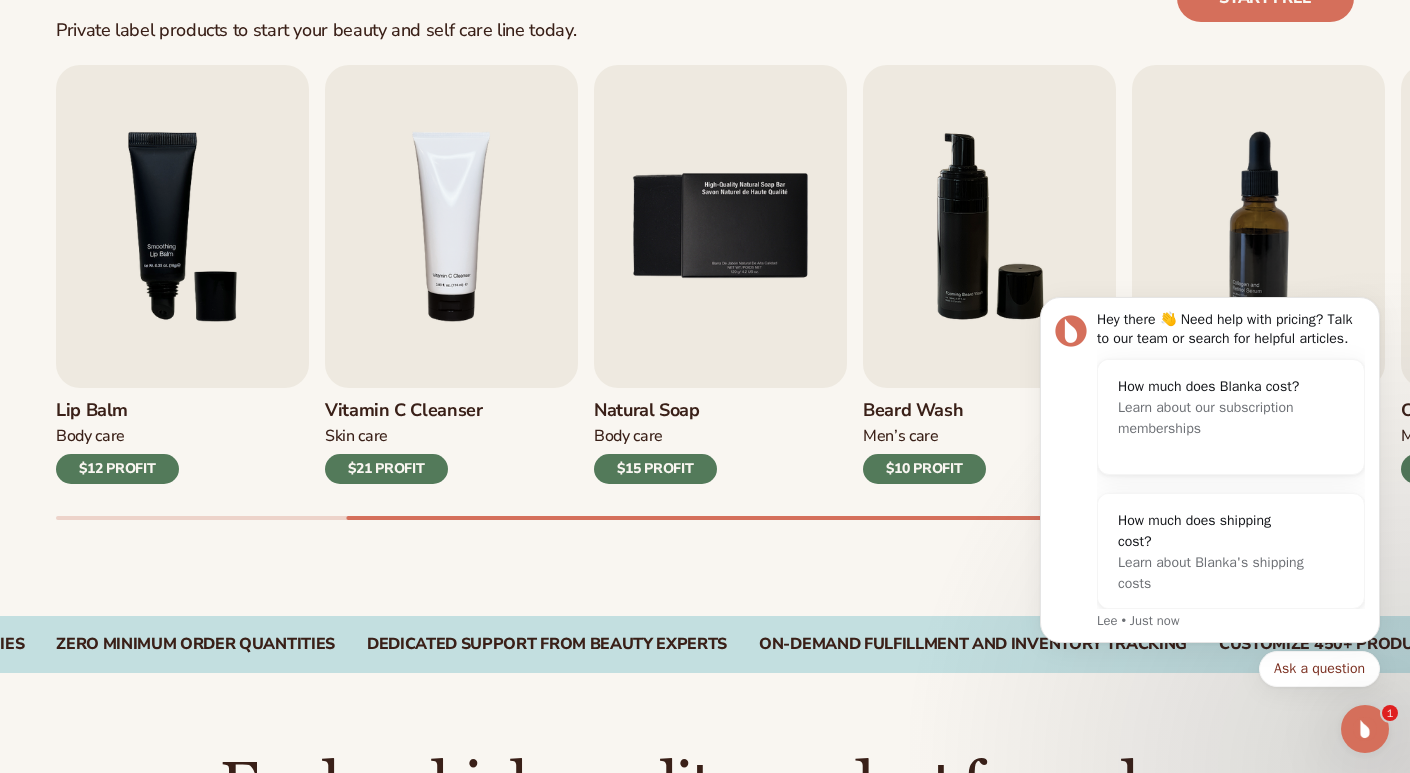 scroll, scrollTop: 945, scrollLeft: 0, axis: vertical 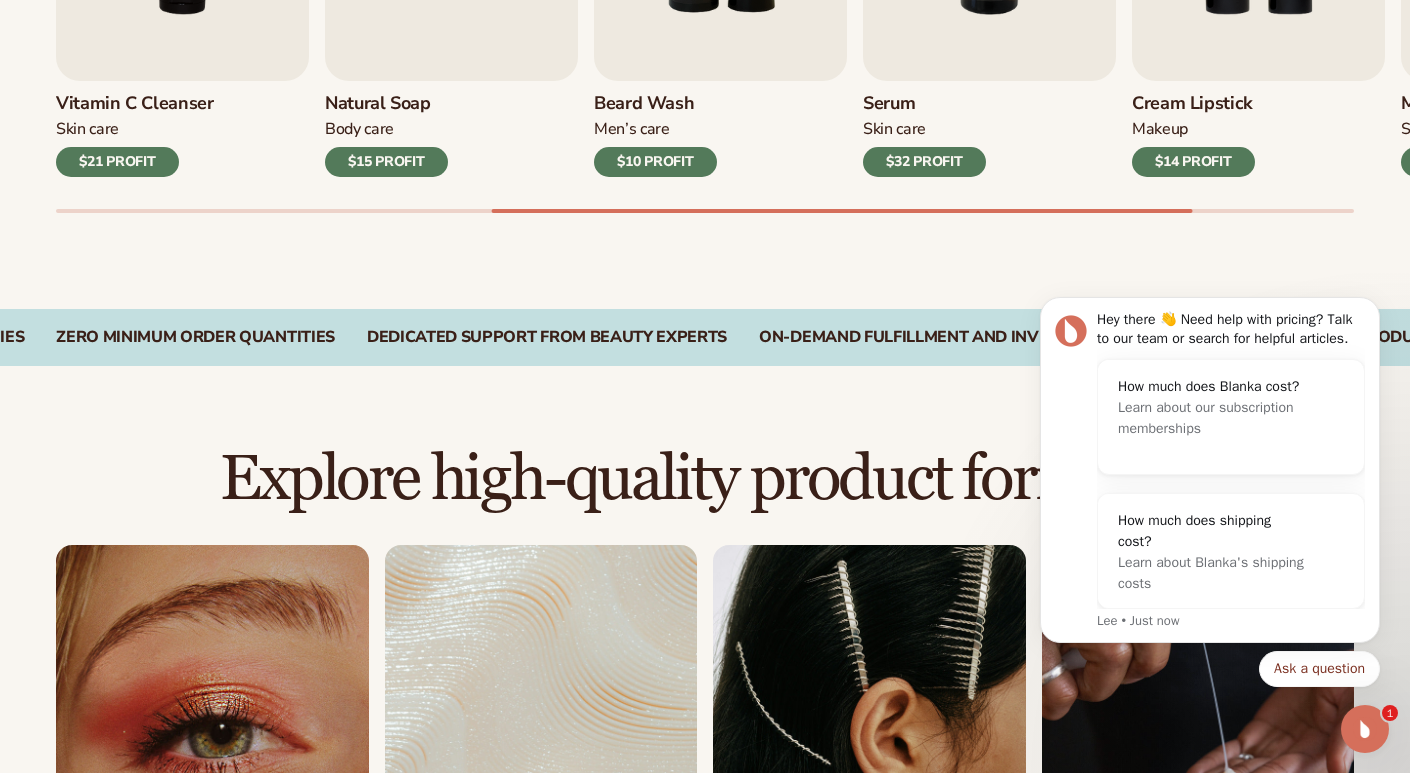 click 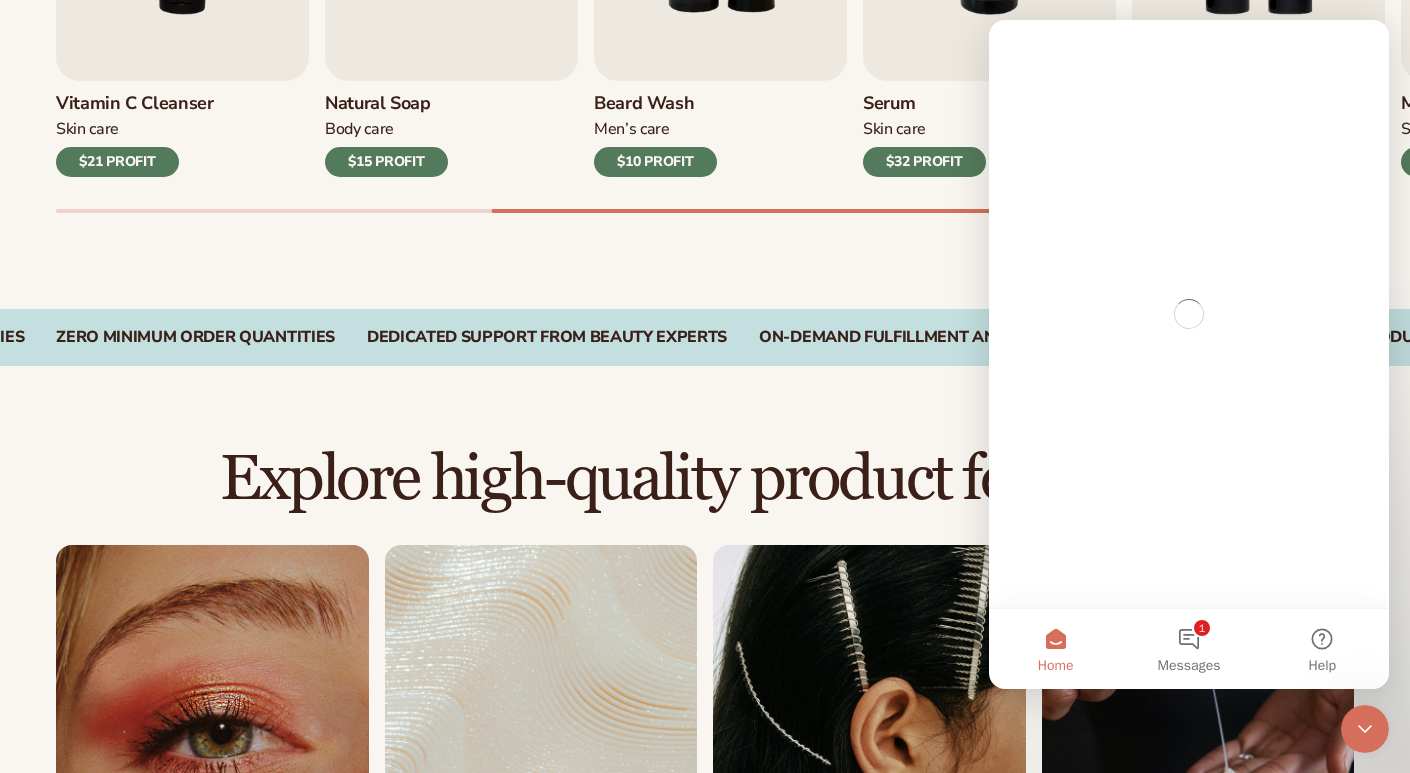 scroll, scrollTop: 0, scrollLeft: 0, axis: both 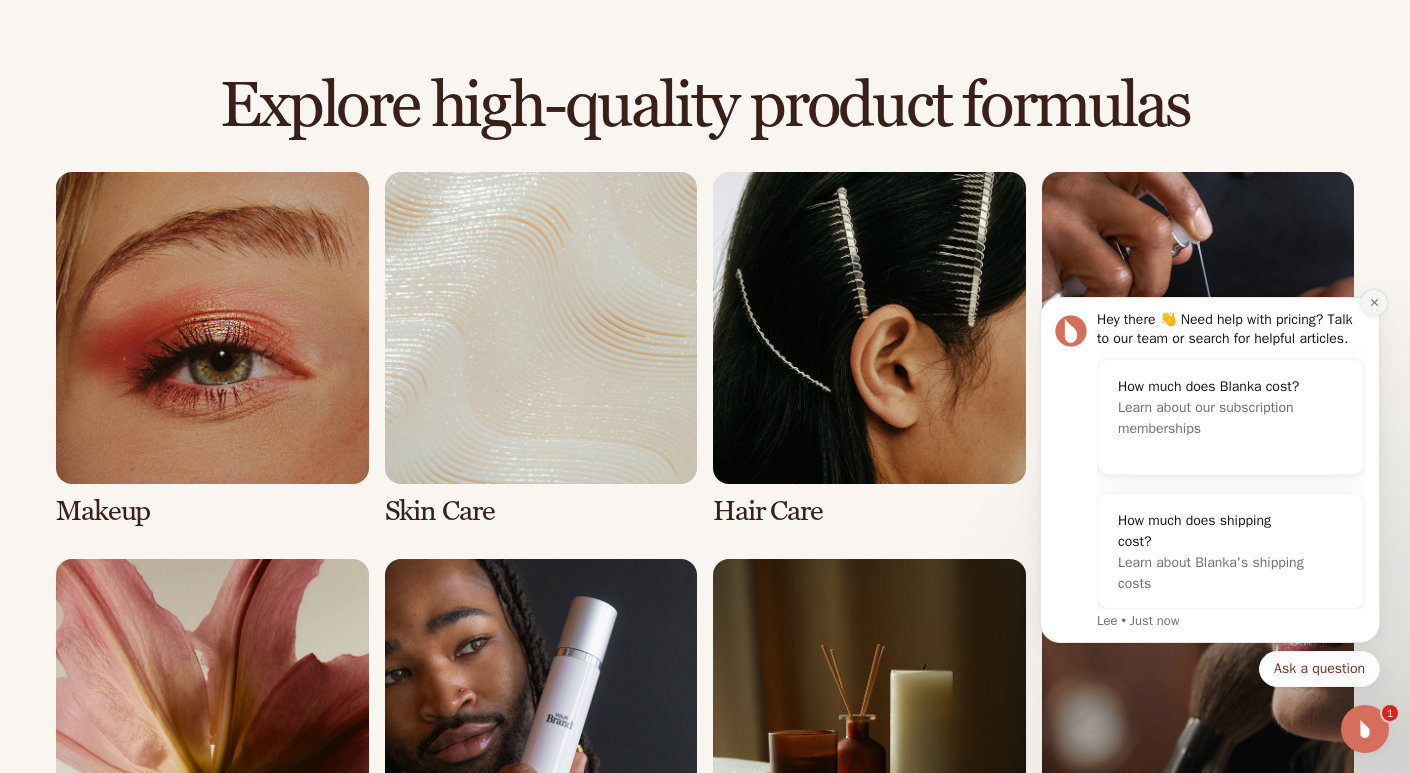 click 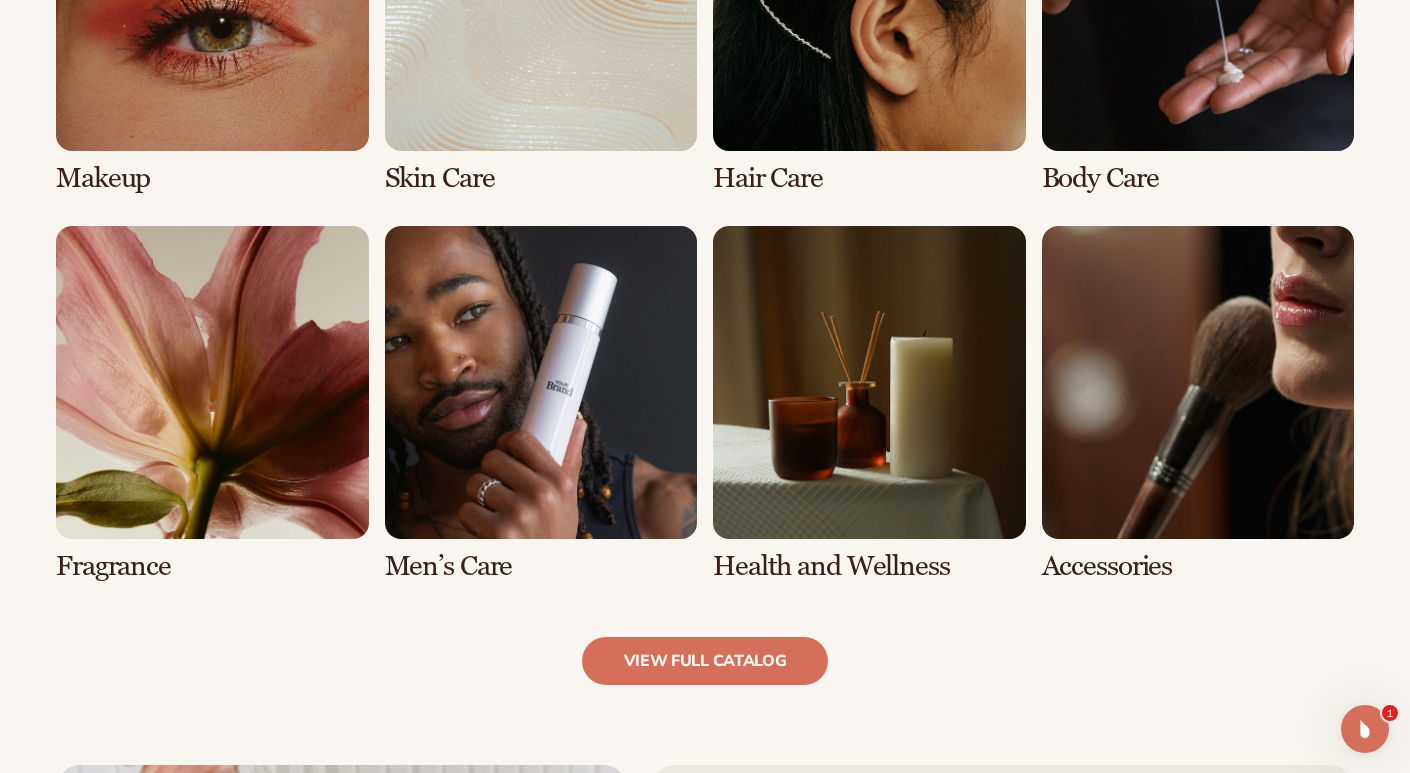 scroll, scrollTop: 1804, scrollLeft: 0, axis: vertical 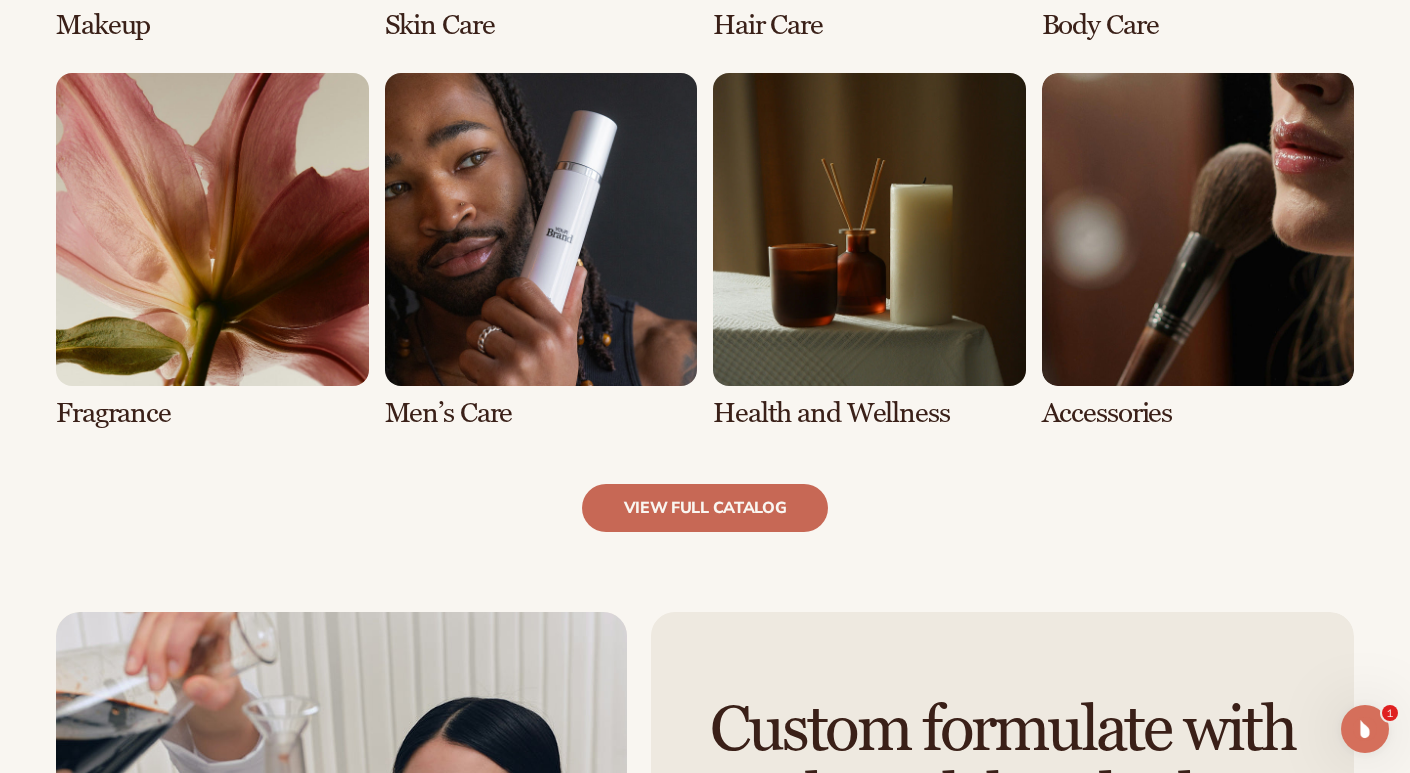 click on "view full catalog" at bounding box center (705, 508) 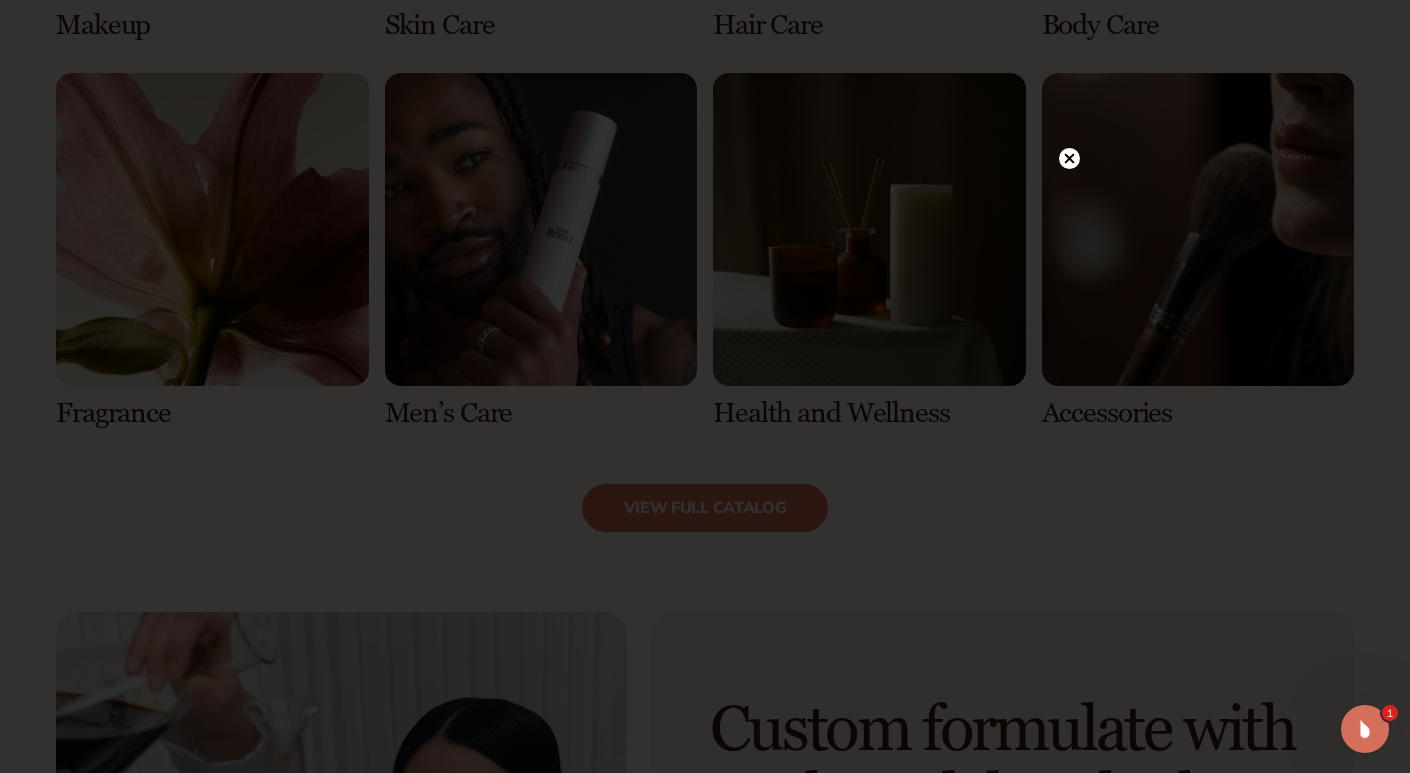 click 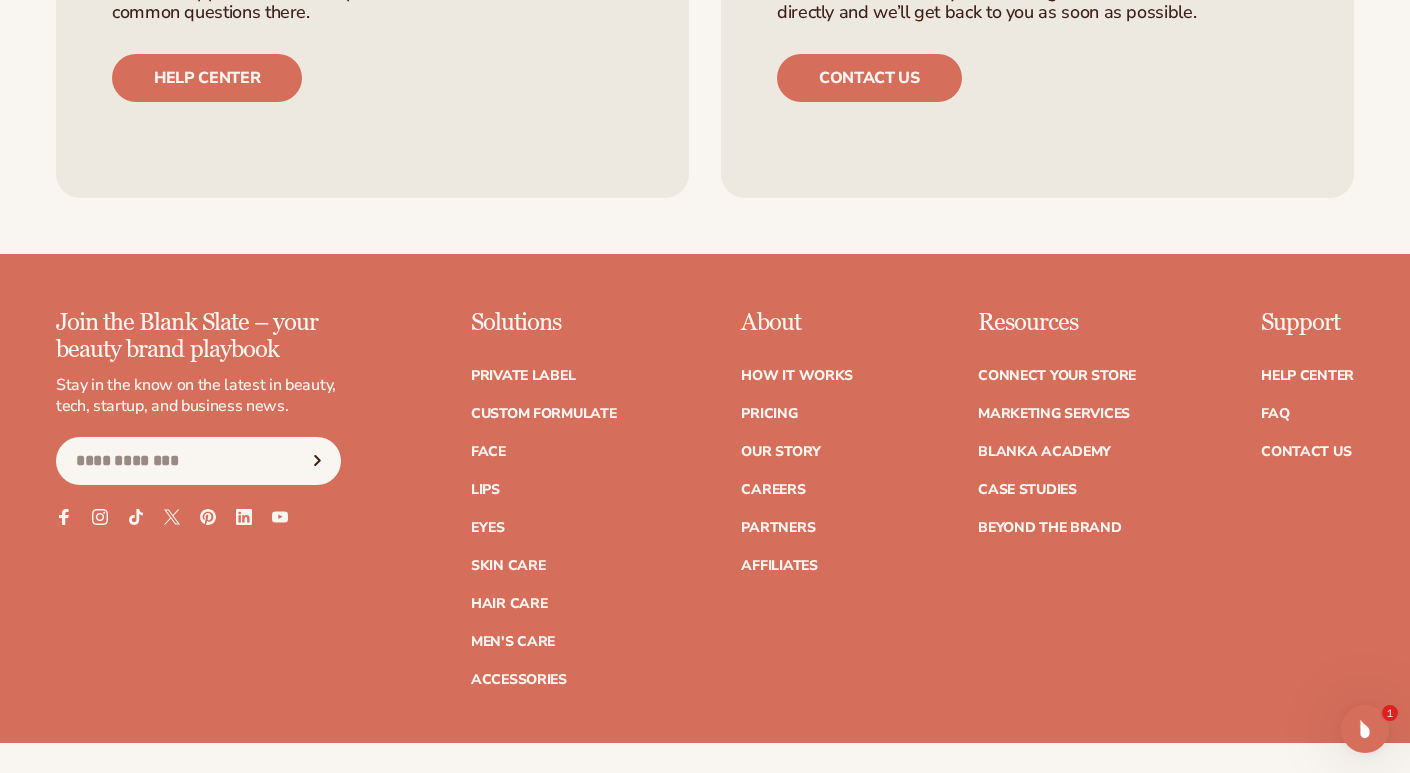 scroll, scrollTop: 3857, scrollLeft: 0, axis: vertical 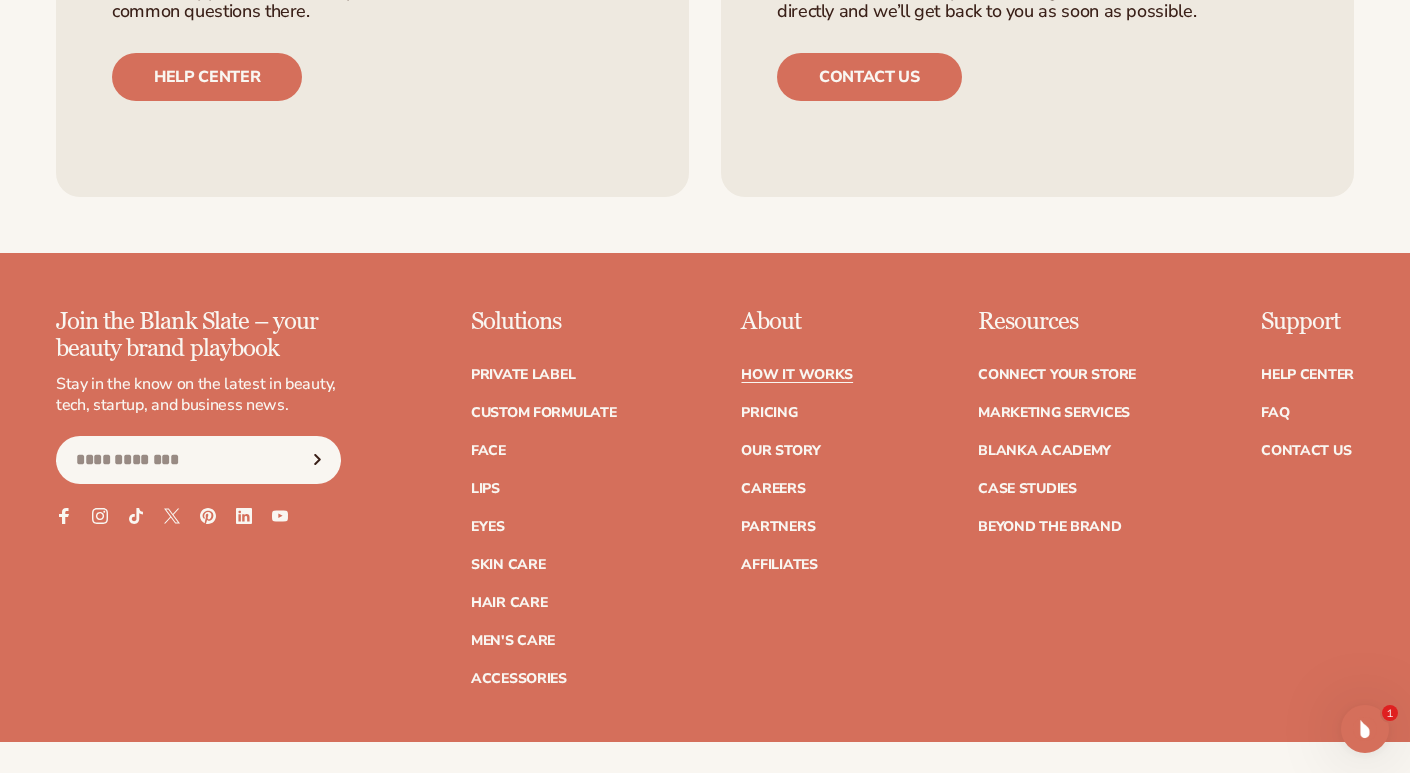 click on "How It Works" at bounding box center (797, 375) 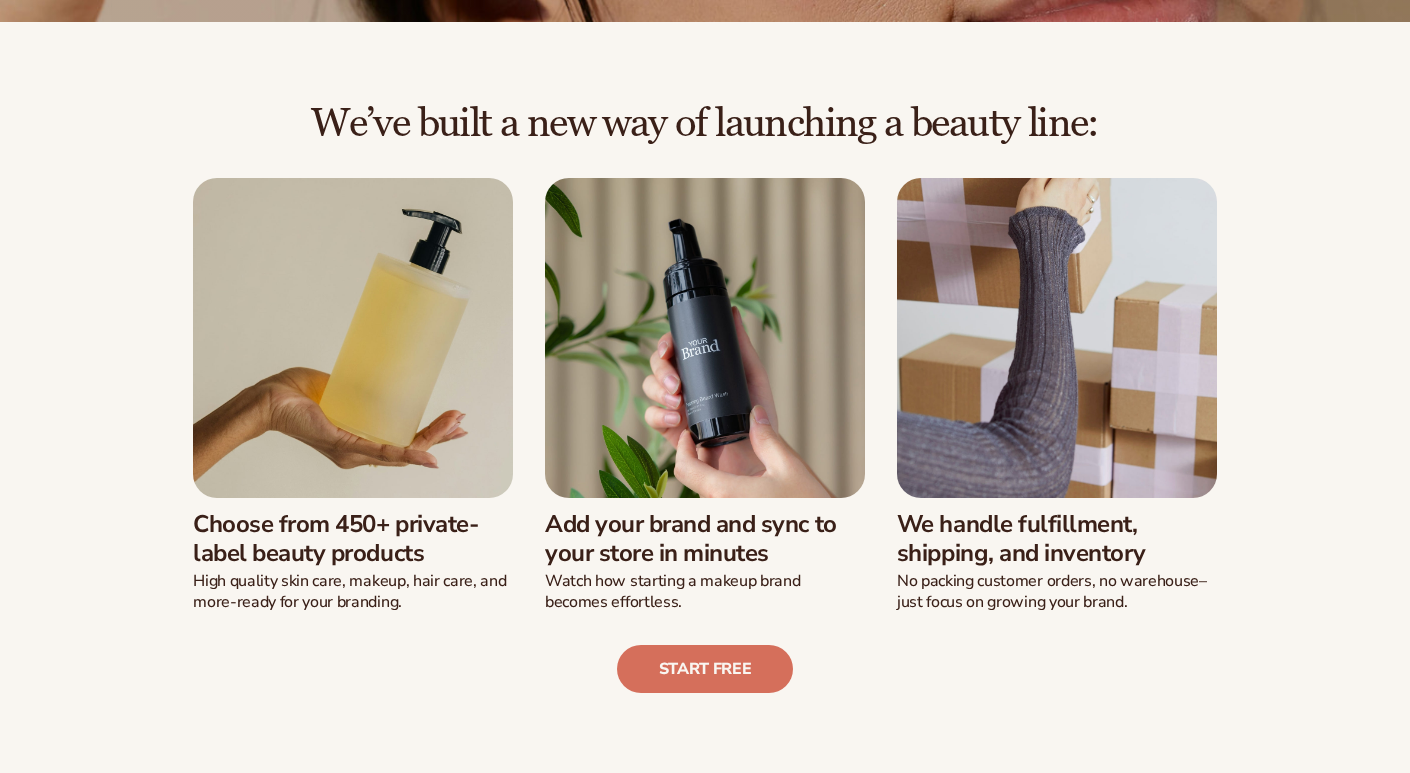scroll, scrollTop: 424, scrollLeft: 0, axis: vertical 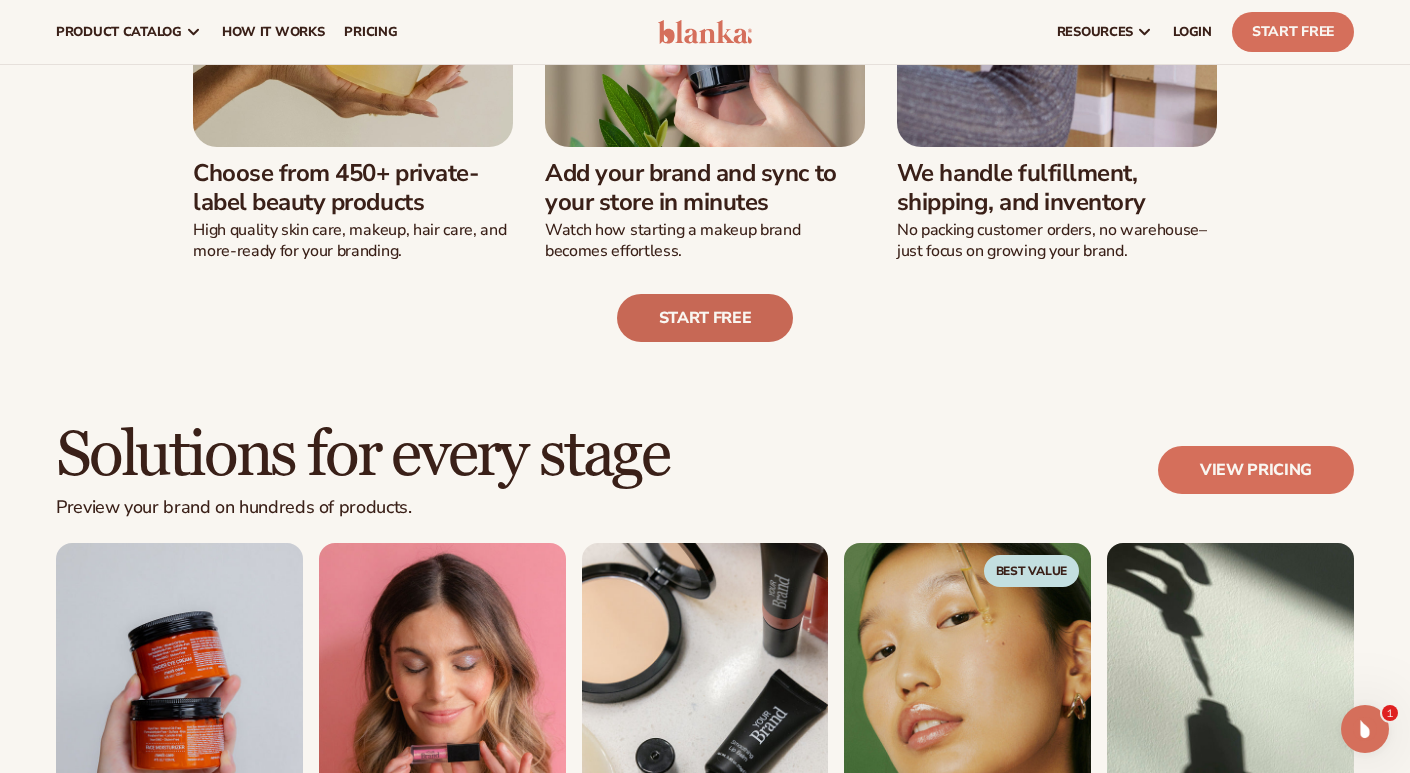 click on "Start free" at bounding box center [705, 318] 